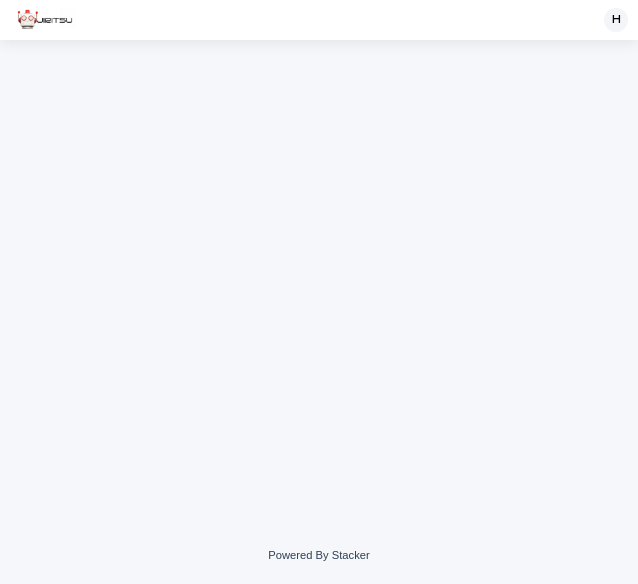 scroll, scrollTop: 0, scrollLeft: 0, axis: both 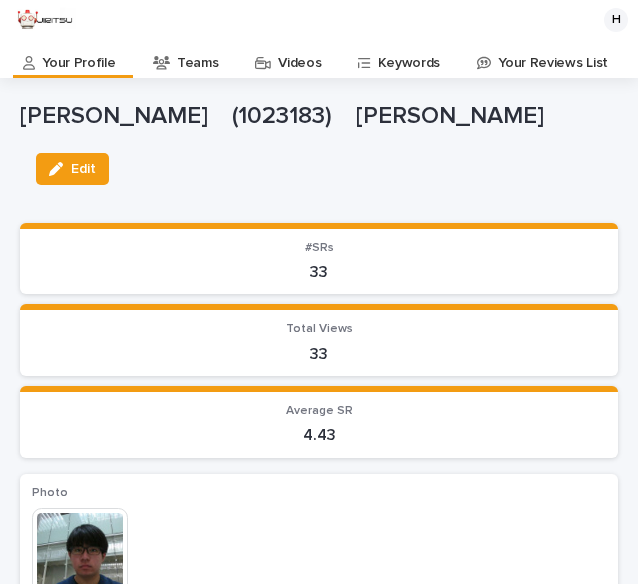 click on "[PERSON_NAME]　(1023183)　[PERSON_NAME]" at bounding box center [319, 116] 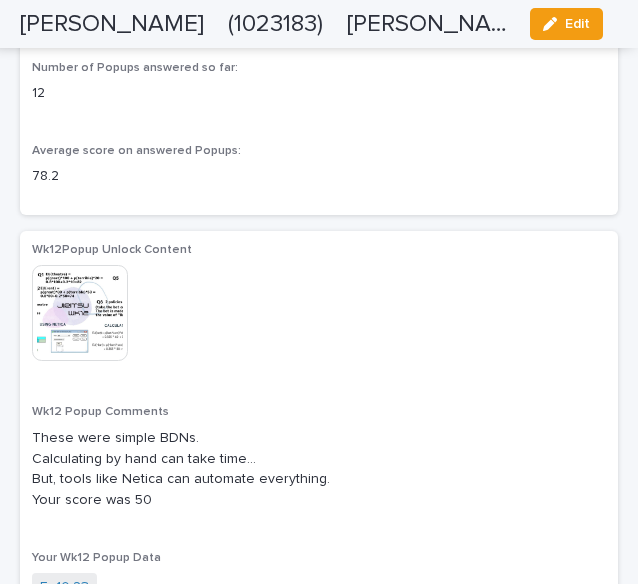 scroll, scrollTop: 9437, scrollLeft: 0, axis: vertical 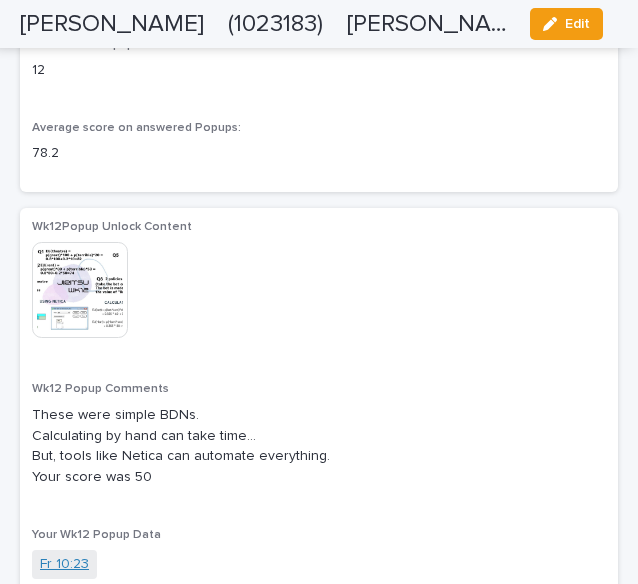 click on "Fr 10:23" at bounding box center [64, 564] 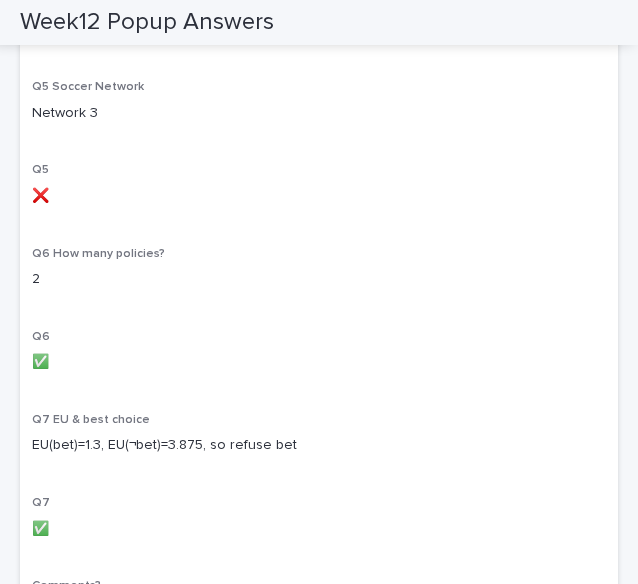 scroll, scrollTop: 1178, scrollLeft: 0, axis: vertical 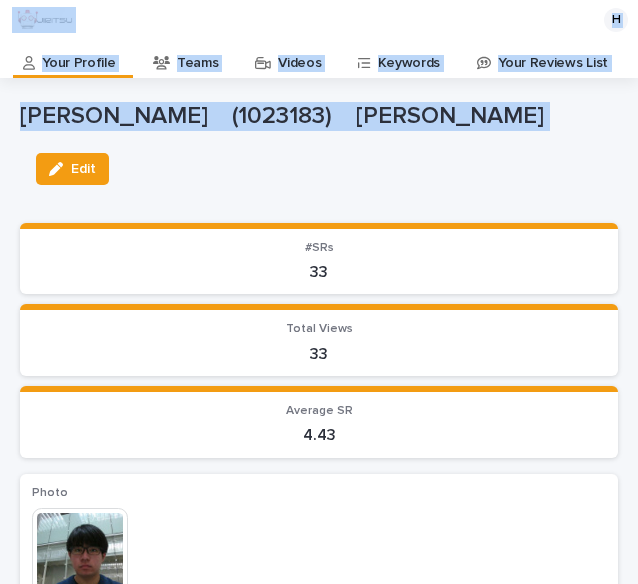drag, startPoint x: 149, startPoint y: 156, endPoint x: 125, endPoint y: -24, distance: 181.59296 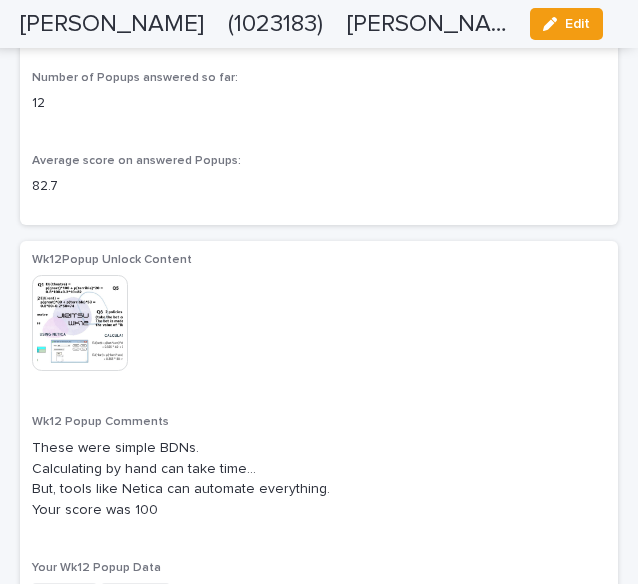 scroll, scrollTop: 9405, scrollLeft: 0, axis: vertical 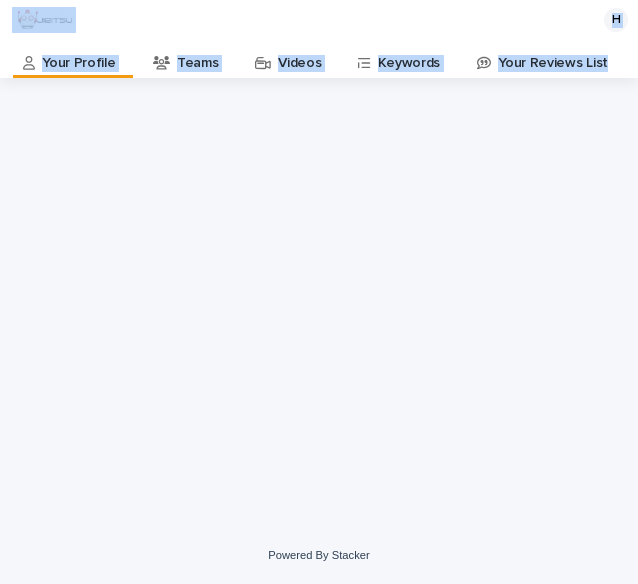 drag, startPoint x: 0, startPoint y: 0, endPoint x: 631, endPoint y: 375, distance: 734.02045 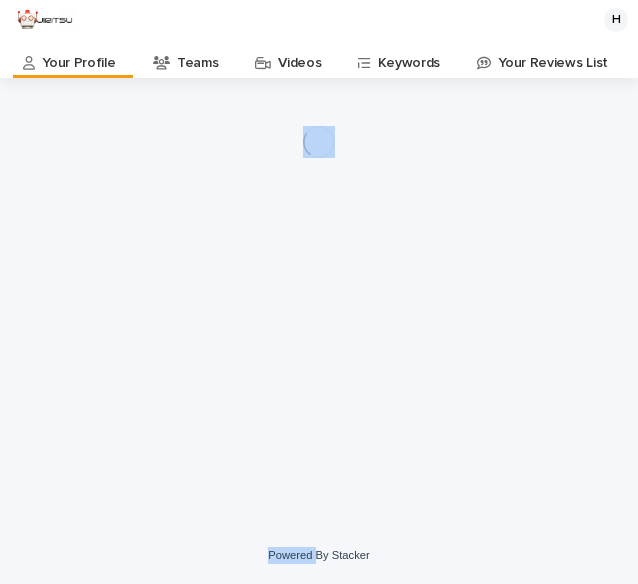 click on "Loading... Saving… Loading... Saving…" at bounding box center (319, 302) 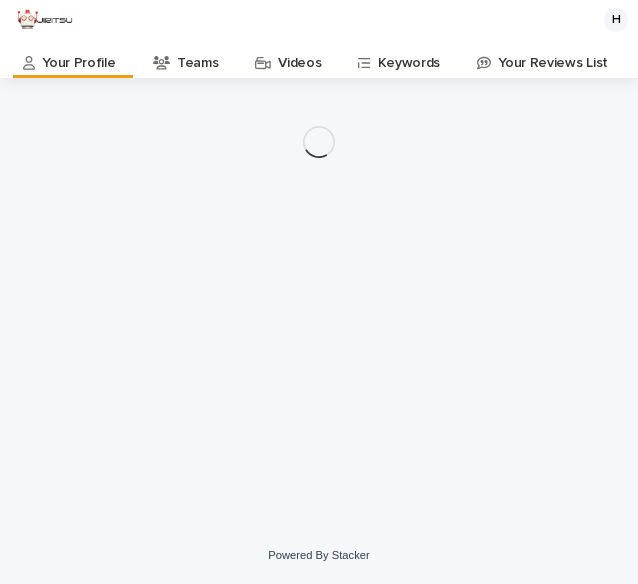 click on "Loading... Saving… Loading... Saving…" at bounding box center [319, 302] 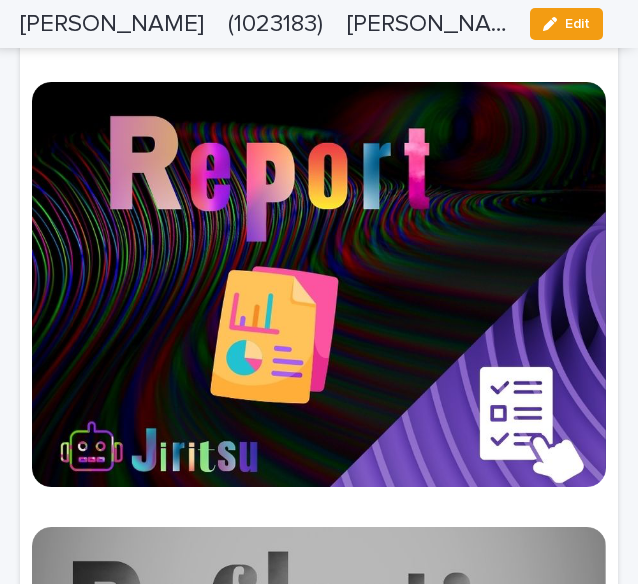 scroll, scrollTop: 9223, scrollLeft: 0, axis: vertical 